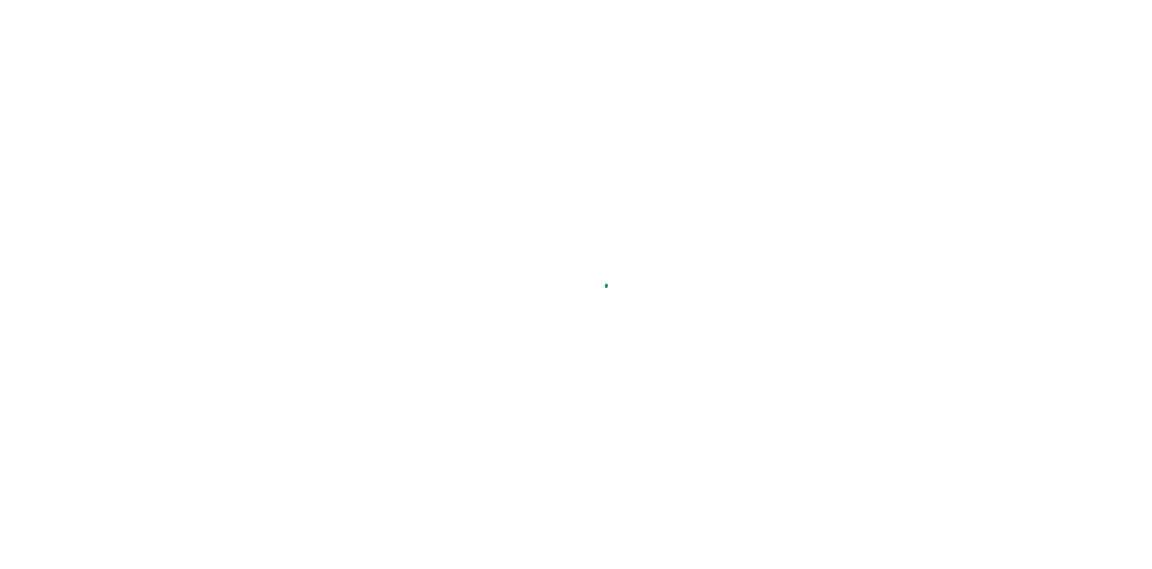 scroll, scrollTop: 0, scrollLeft: 0, axis: both 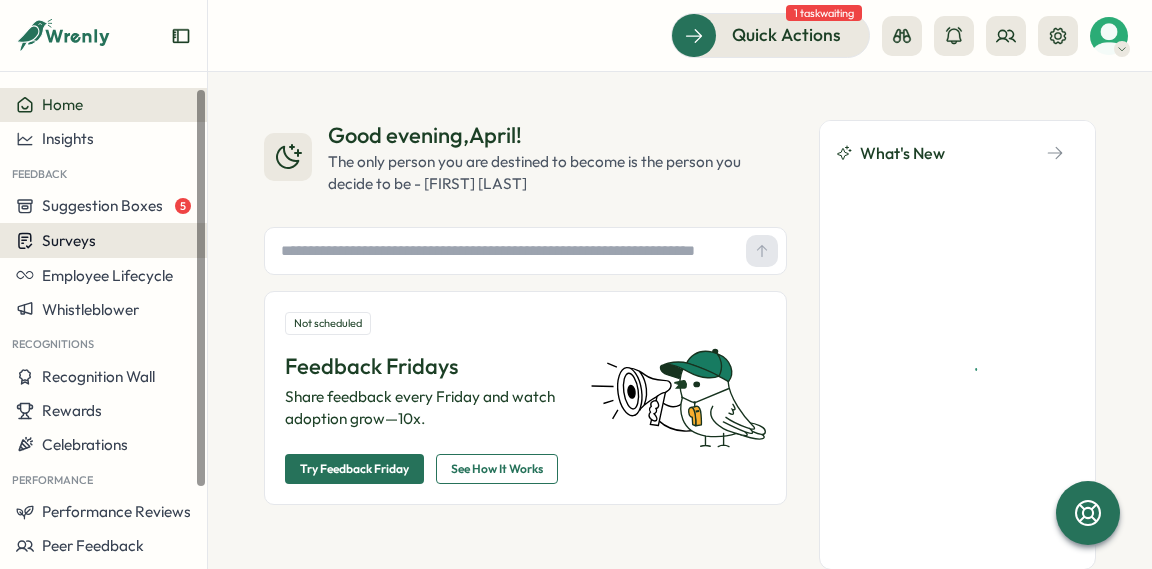 click on "Surveys" at bounding box center [69, 240] 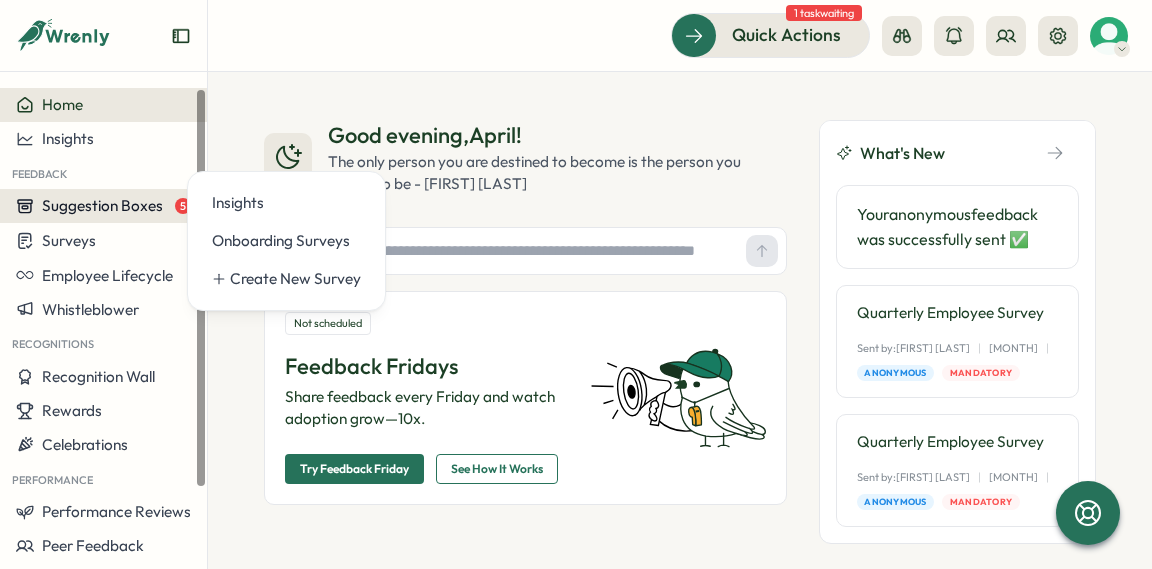 click on "Suggestion Boxes" at bounding box center [102, 205] 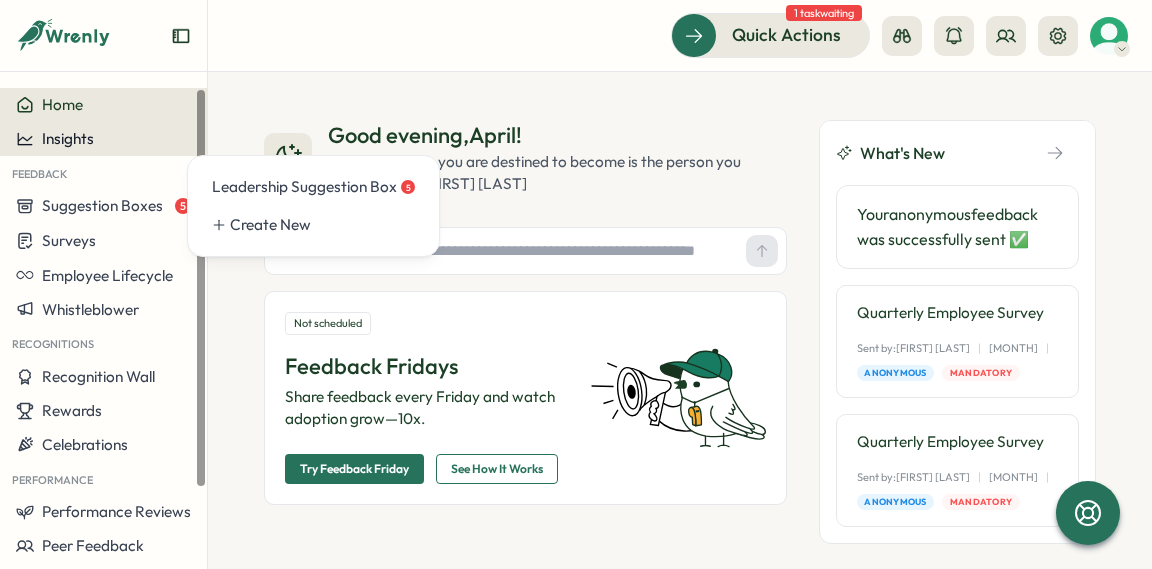 click on "Insights" at bounding box center (103, 139) 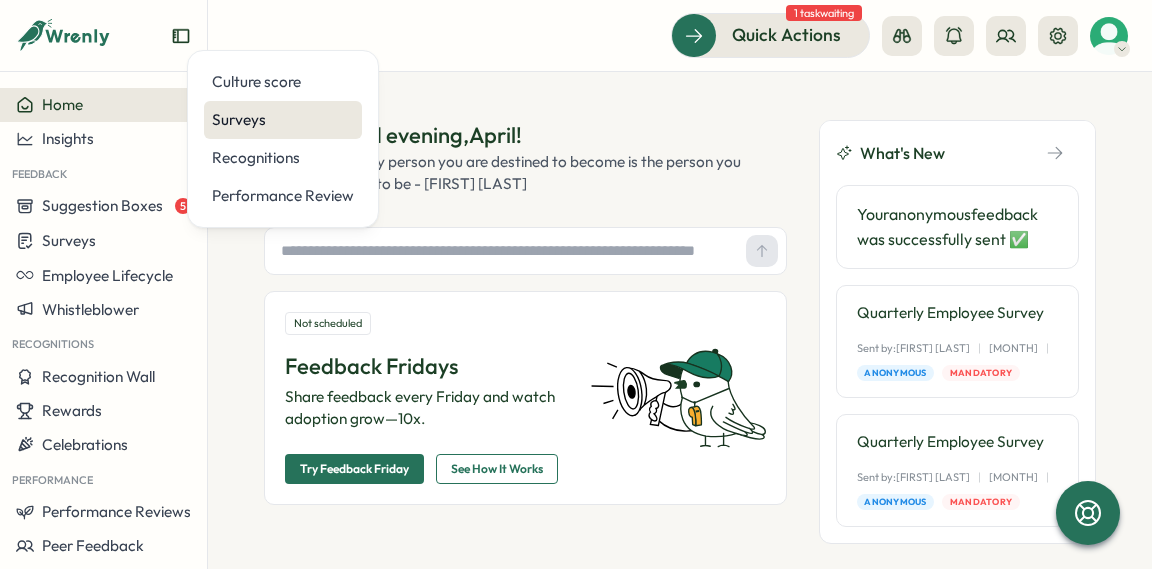 click on "Surveys" at bounding box center (283, 120) 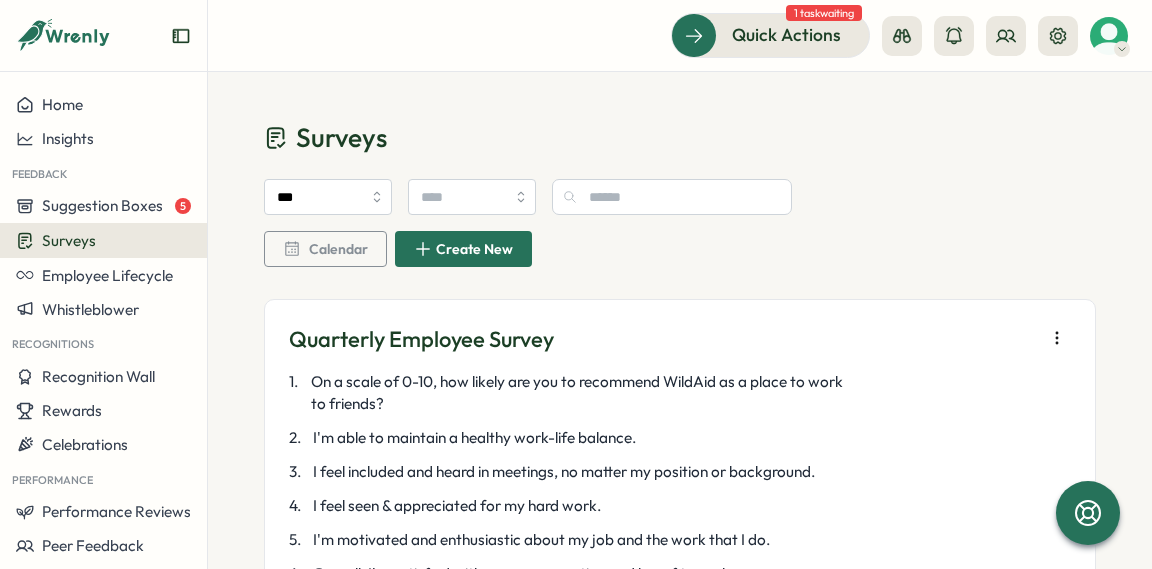 click on "1   task  waiting" at bounding box center (824, 13) 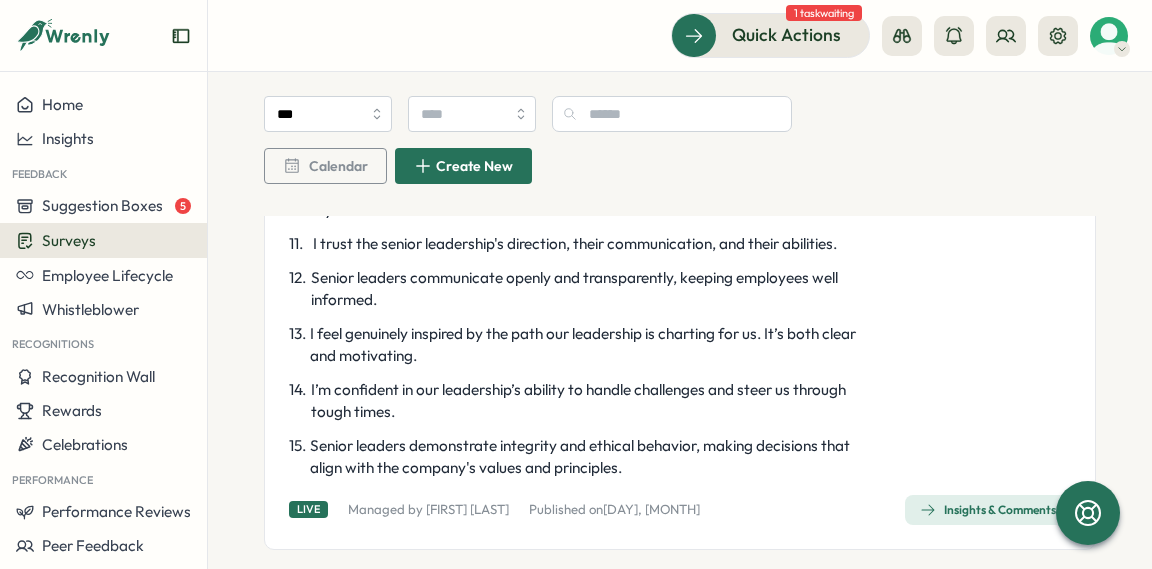 scroll, scrollTop: 1416, scrollLeft: 0, axis: vertical 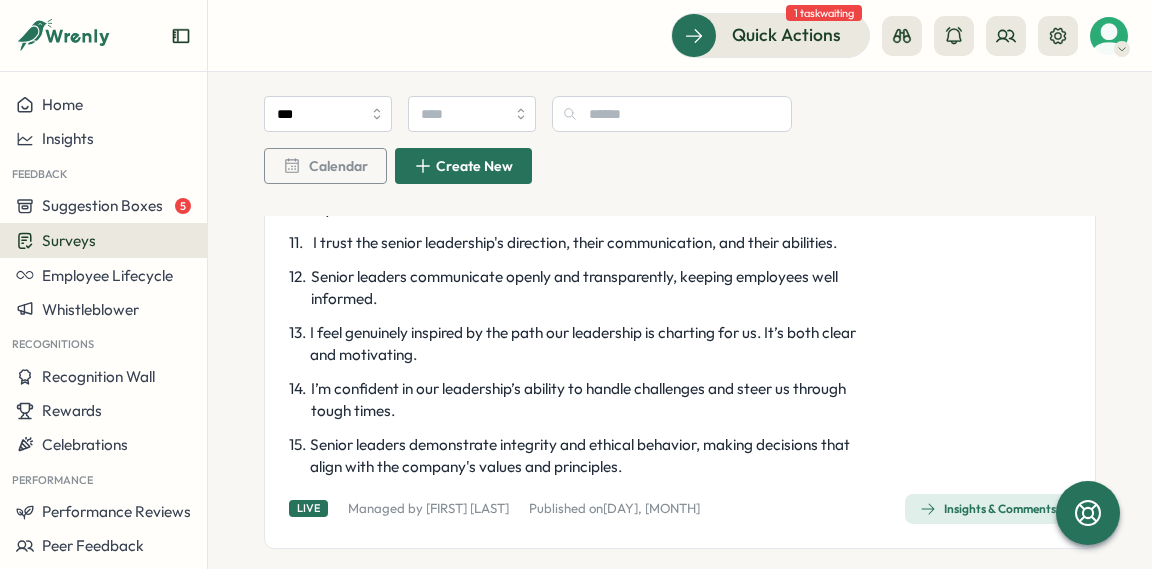 click on "Insights & Comments" at bounding box center (988, 509) 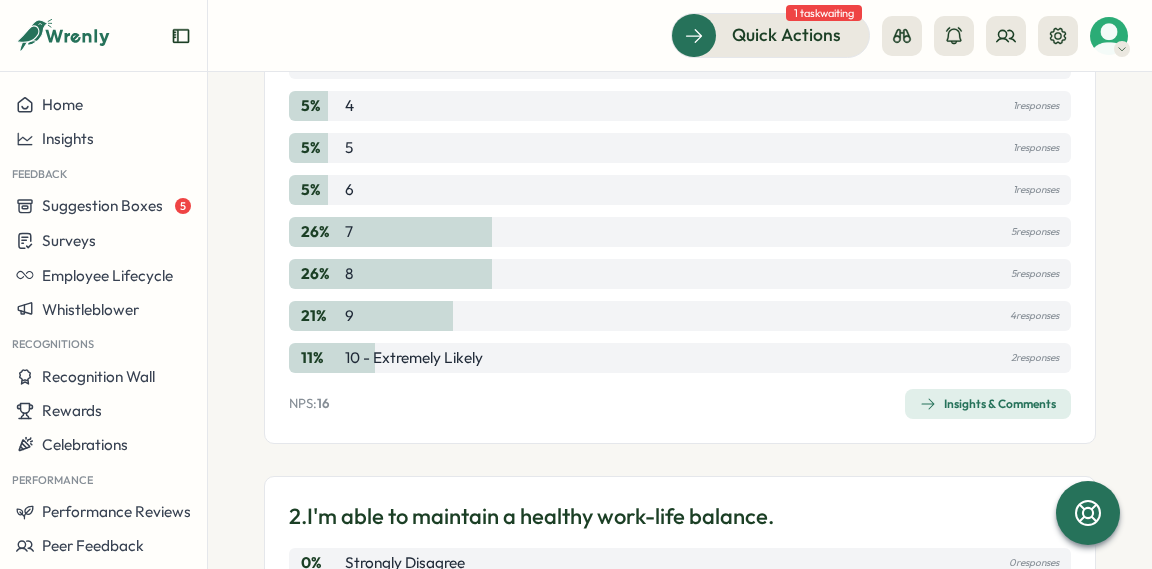 scroll, scrollTop: 525, scrollLeft: 0, axis: vertical 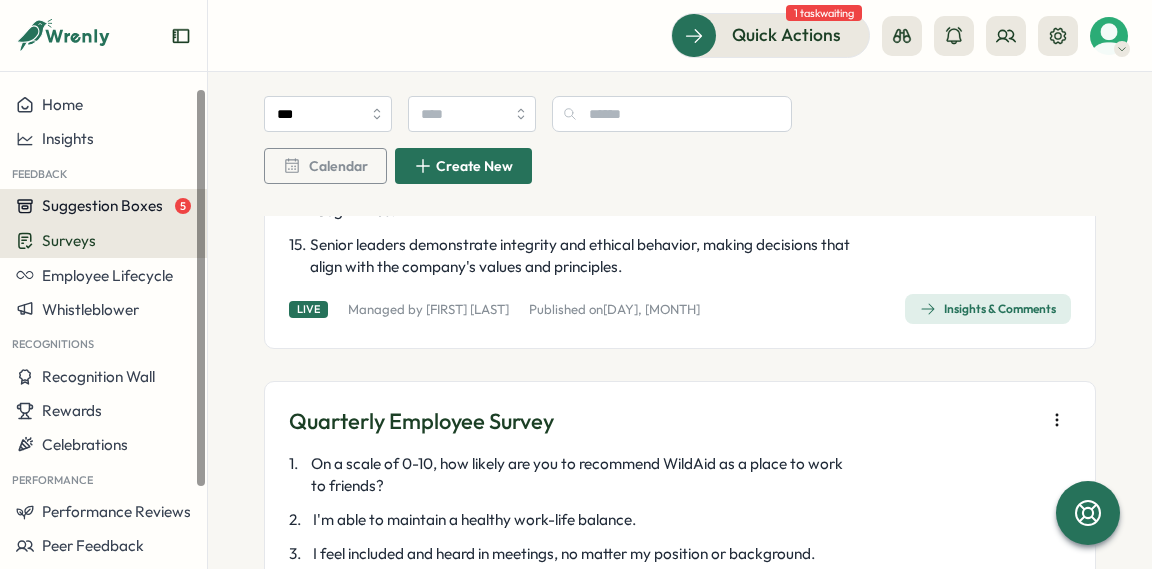 click on "Suggestion Boxes" at bounding box center (102, 205) 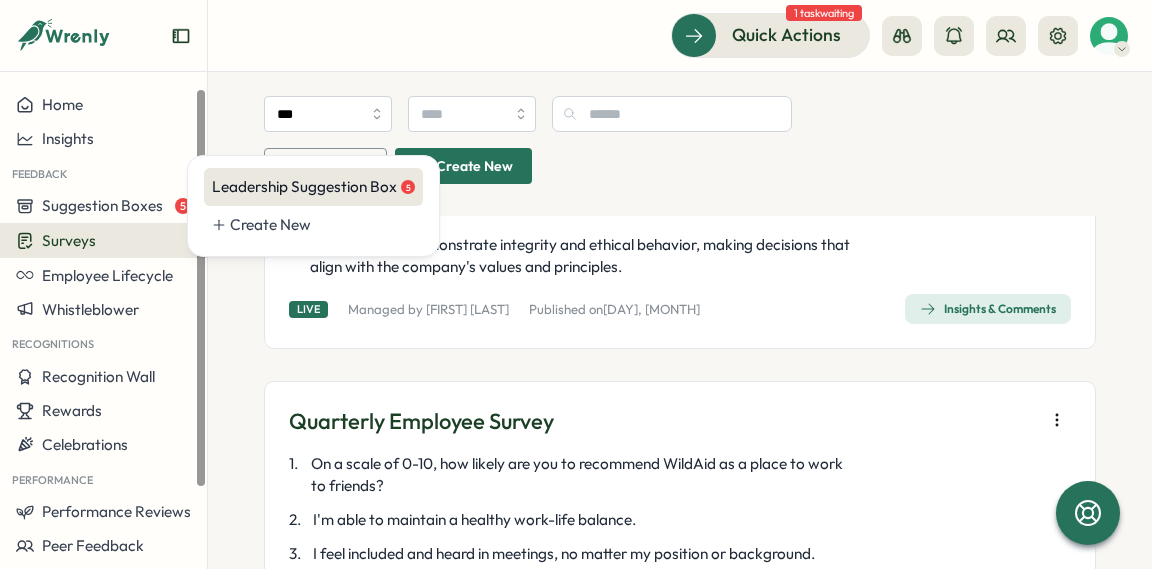 click on "Leadership Suggestion Box 5" at bounding box center (313, 187) 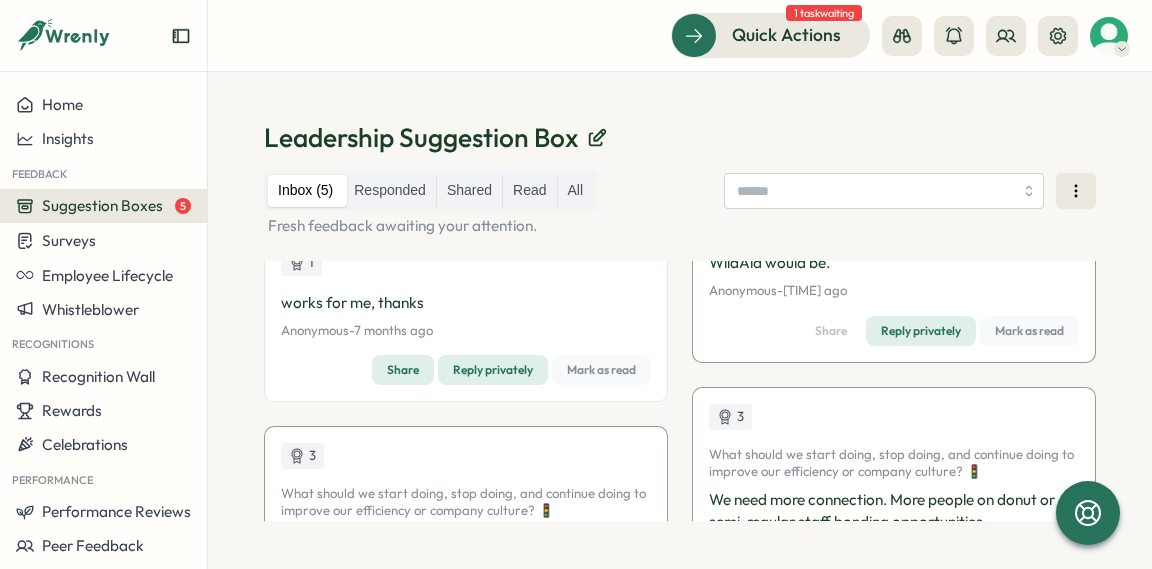 scroll, scrollTop: 0, scrollLeft: 0, axis: both 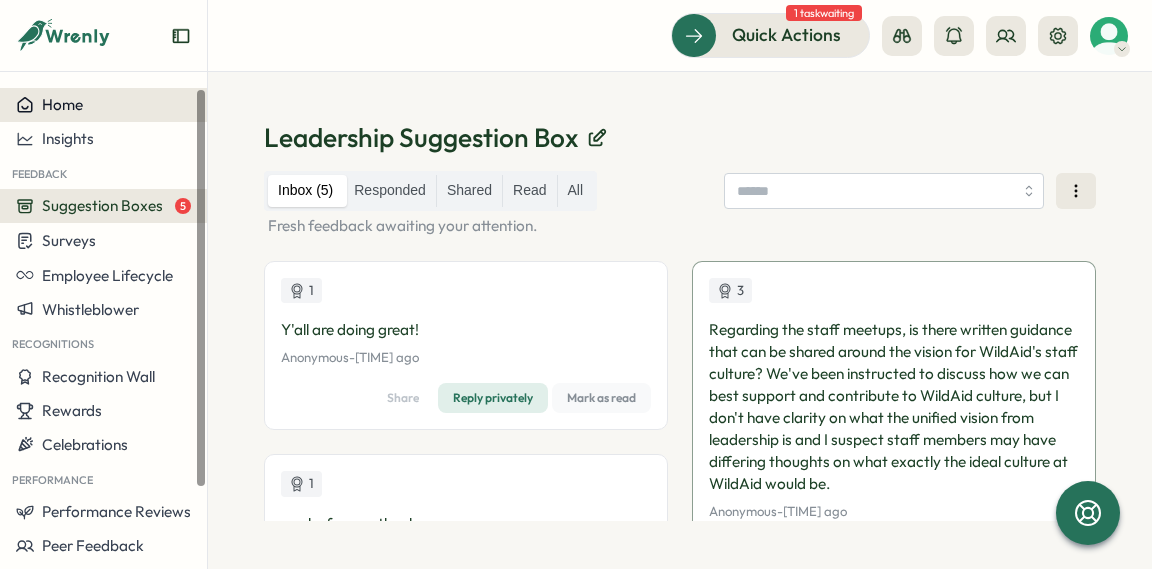 click on "Home" at bounding box center (62, 104) 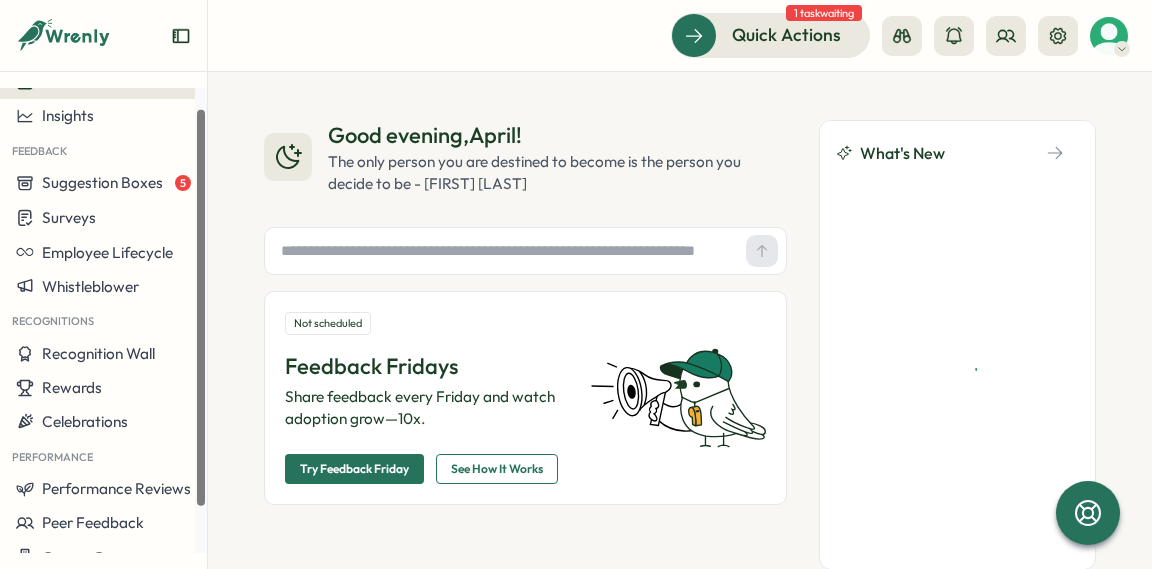 scroll, scrollTop: 78, scrollLeft: 0, axis: vertical 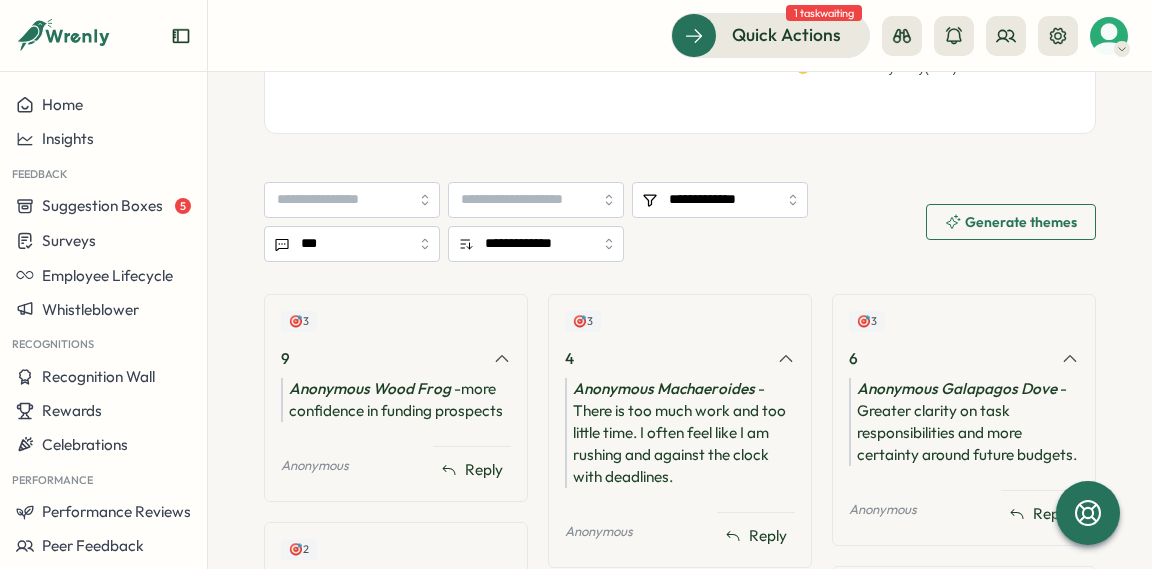 click on "**********" at bounding box center [680, 602] 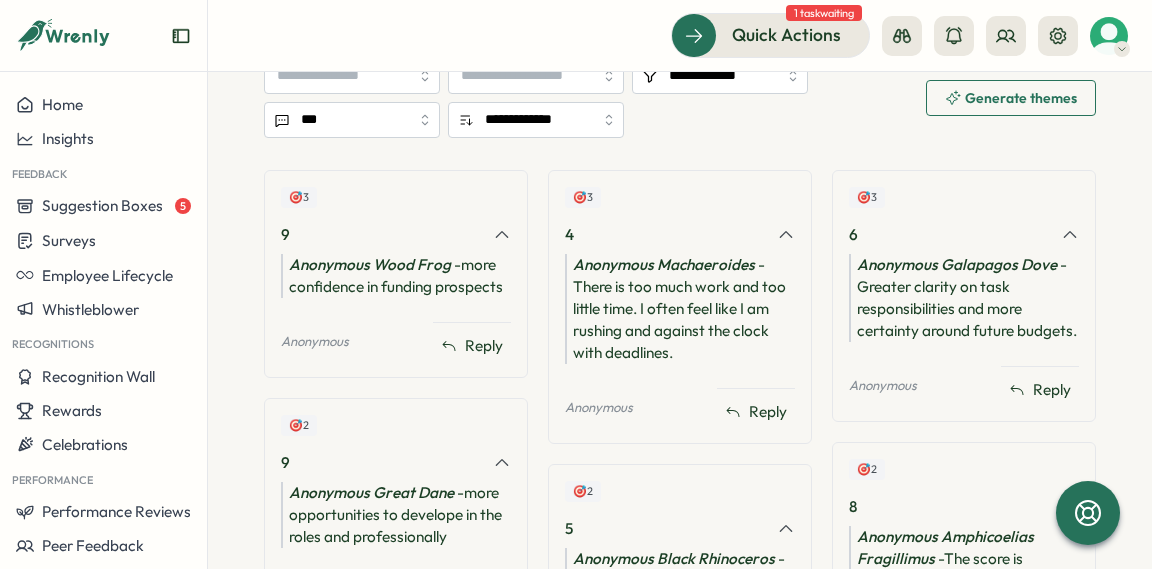 scroll, scrollTop: 926, scrollLeft: 0, axis: vertical 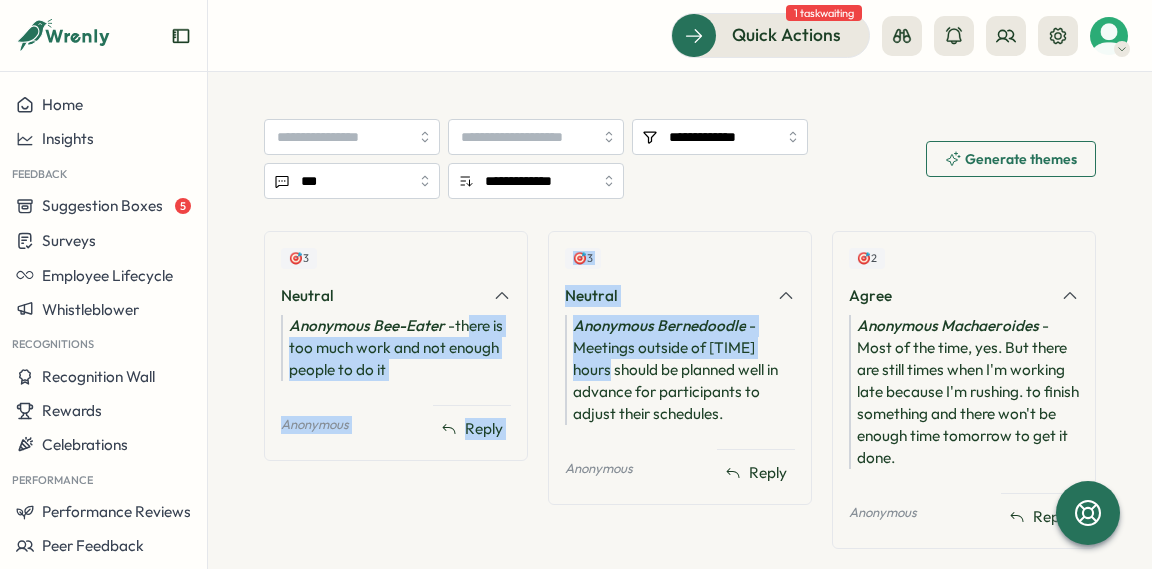 drag, startPoint x: 468, startPoint y: 329, endPoint x: 601, endPoint y: 375, distance: 140.73024 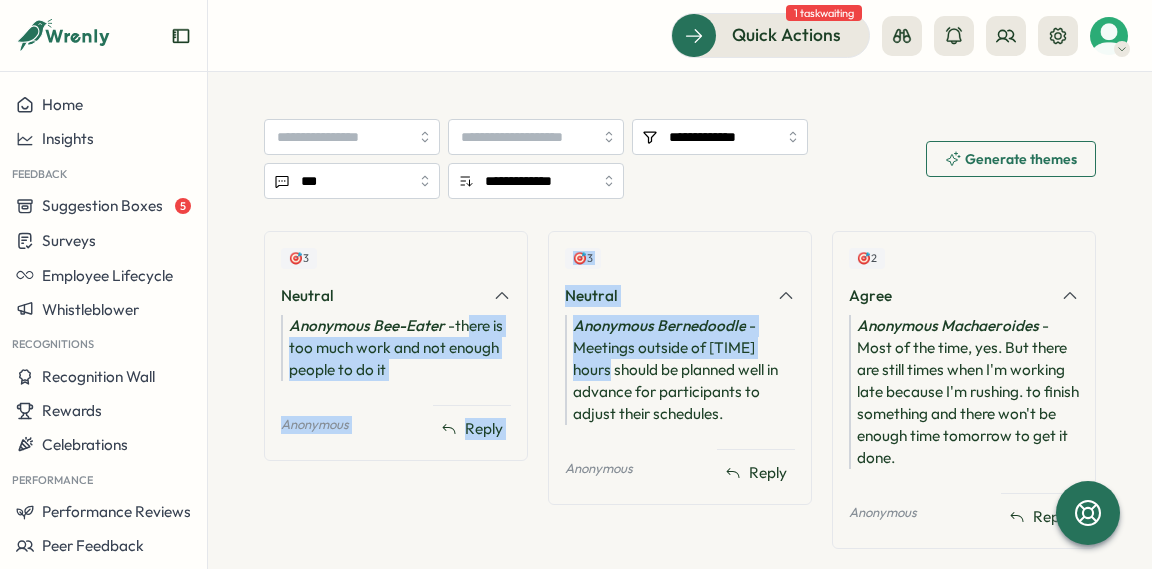 click on "🎯  3 Neutral Anonymous Bee-Eater   -  there is too much work and not enough people to do it Anonymous Reply 🎯  3 Neutral Anonymous Bernedoodle   -  Meetings outside of 9am-5pm hours should be planned well in advance for participants to adjust their schedules. Anonymous Reply 🎯  2 Agree Anonymous Machaeroides   -  Most of the time, yes. But there are still times when I'm working late because I'm rushing. to finish something and there won't be enough time tomorrow to get it done. Anonymous Reply" at bounding box center (680, 400) 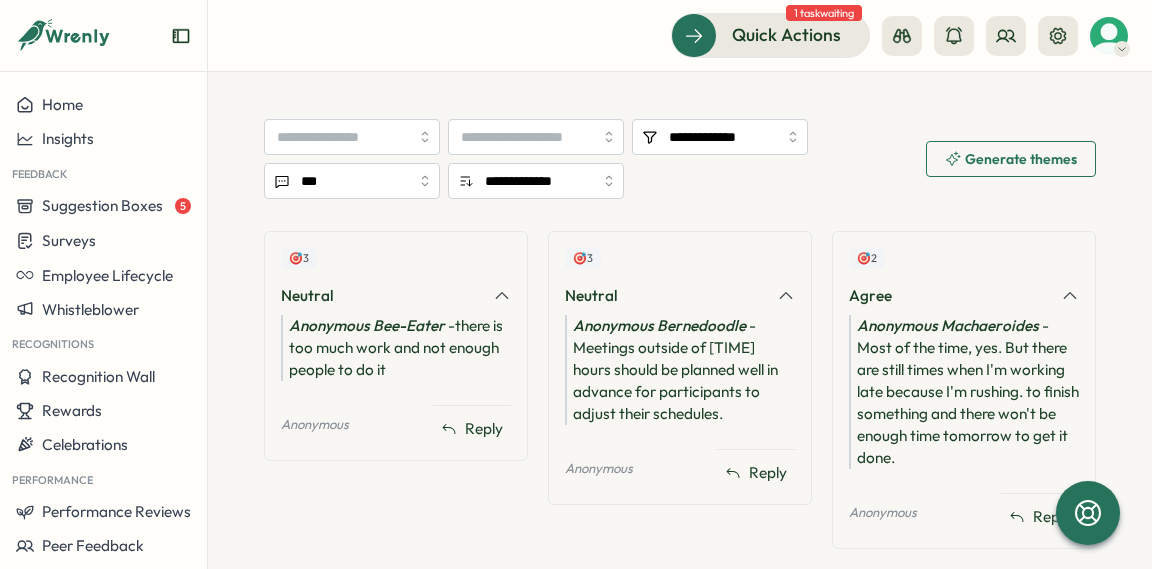 scroll, scrollTop: 878, scrollLeft: 0, axis: vertical 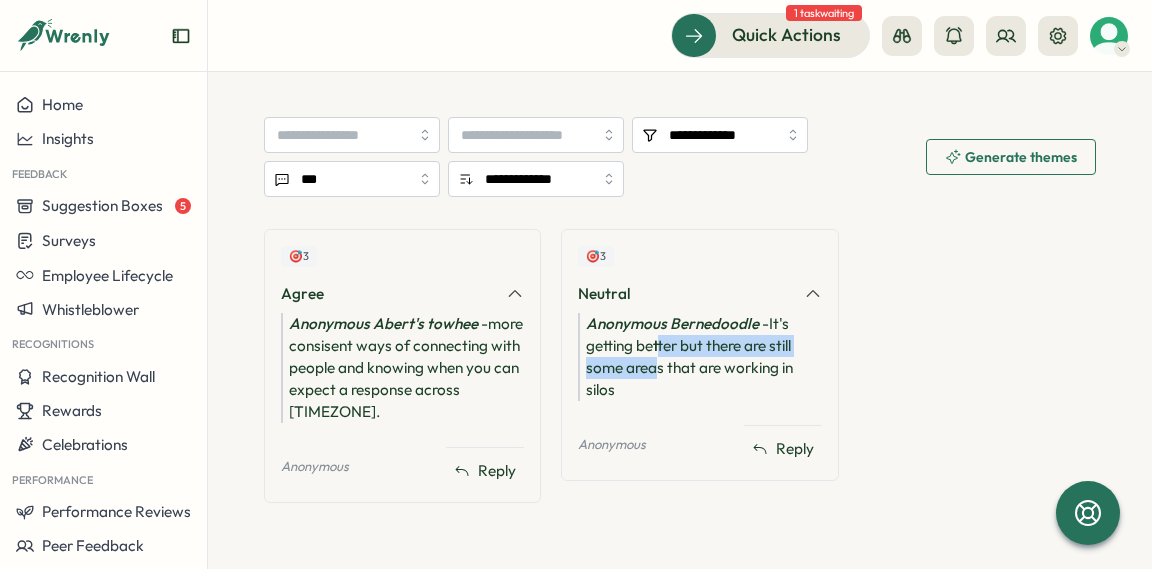 drag, startPoint x: 655, startPoint y: 351, endPoint x: 655, endPoint y: 377, distance: 26 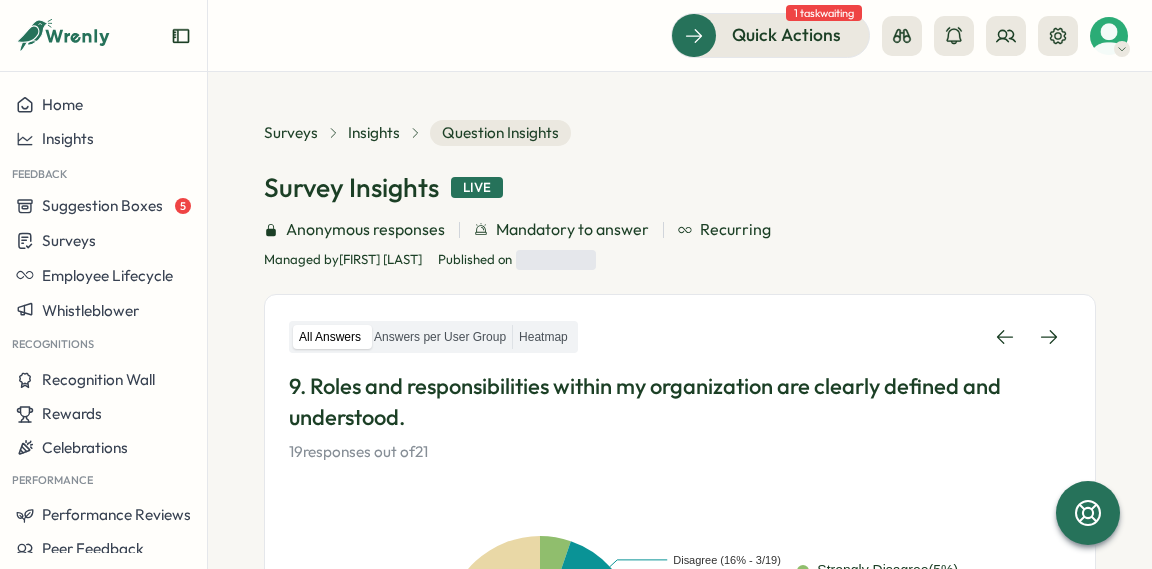 scroll, scrollTop: 0, scrollLeft: 0, axis: both 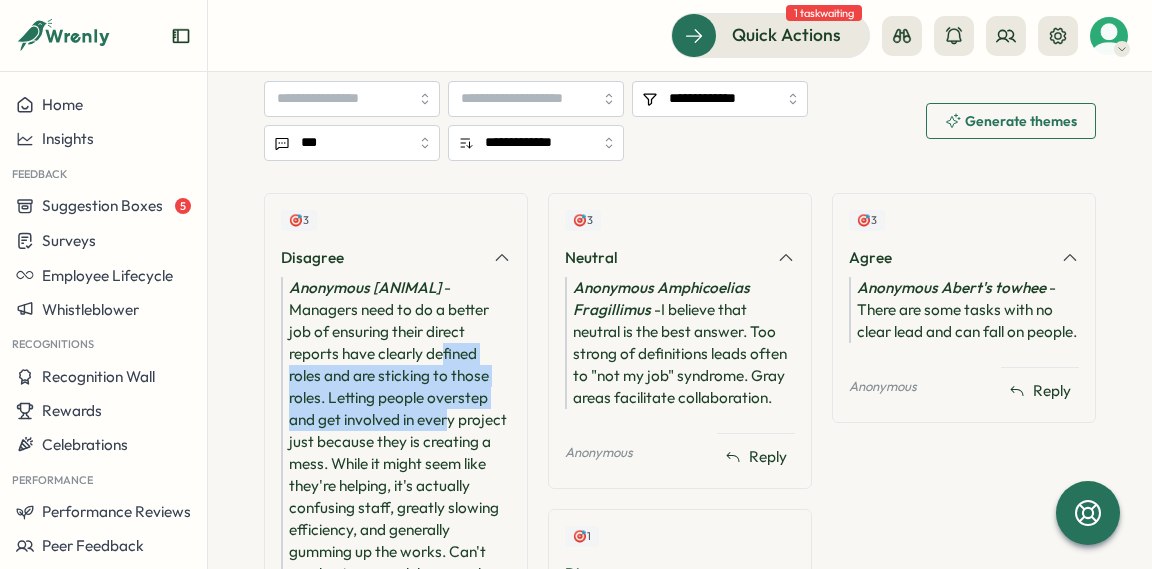 drag, startPoint x: 442, startPoint y: 350, endPoint x: 447, endPoint y: 415, distance: 65.192024 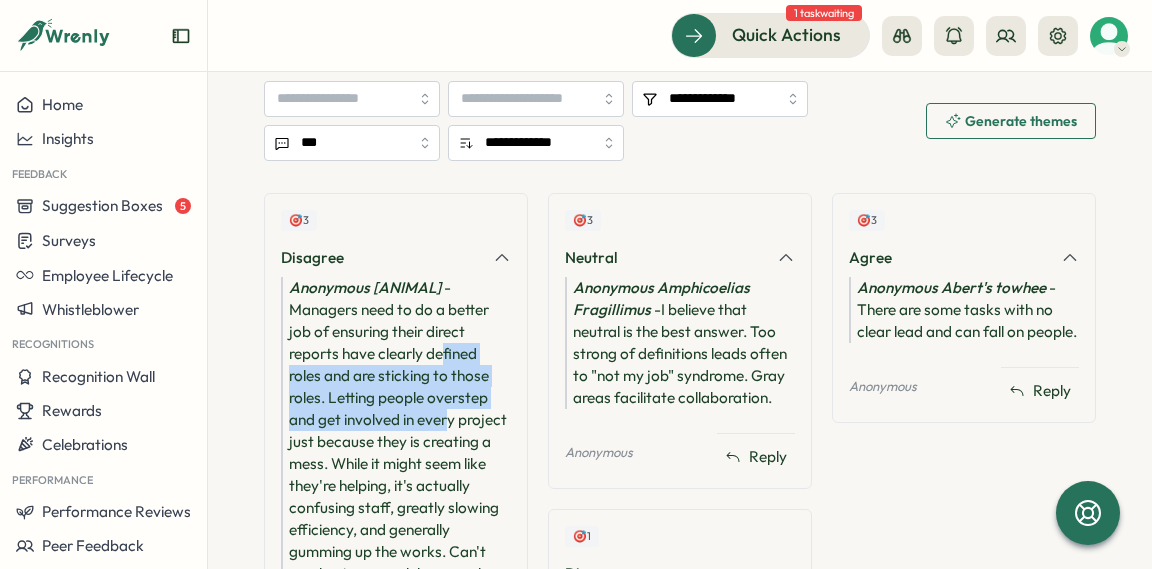 click on "Anonymous Leafy Sea Dragon   -  Managers need to do a better job of ensuring their direct reports have clearly defined roles and are sticking to those roles. Letting people overstep and get involved in every project just because they is creating a mess. While it might seem like they're helping, it's actually confusing staff, greatly slowing efficiency, and generally gumming up the works. Can't emphasize enough how much this needs nipped in the bud for WildAid be able to improve." at bounding box center [396, 453] 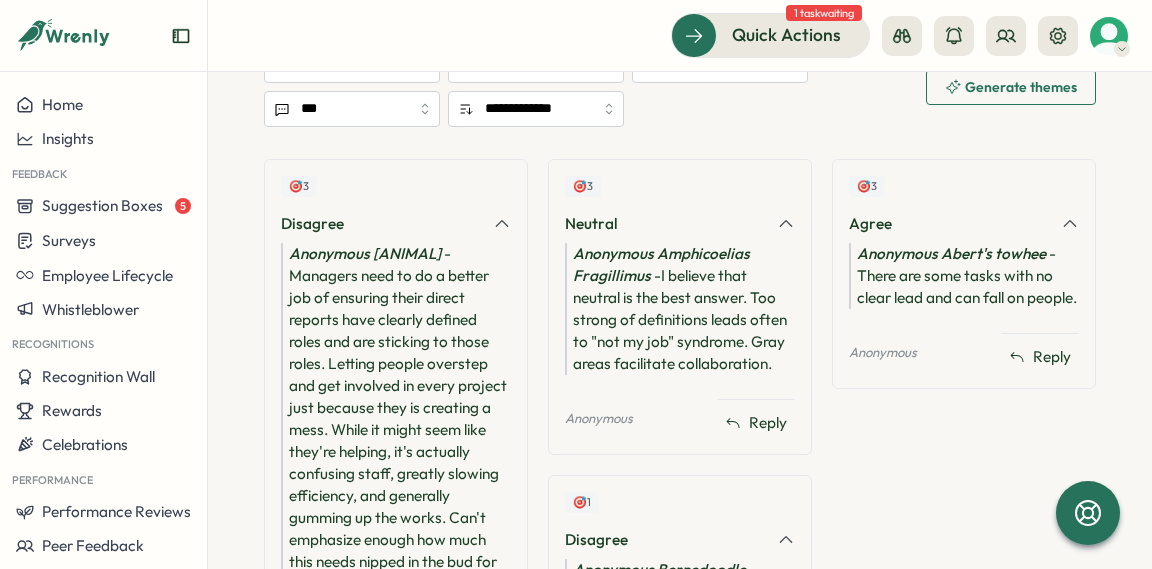 click on "Anonymous Leafy Sea Dragon   -  Managers need to do a better job of ensuring their direct reports have clearly defined roles and are sticking to those roles. Letting people overstep and get involved in every project just because they is creating a mess. While it might seem like they're helping, it's actually confusing staff, greatly slowing efficiency, and generally gumming up the works. Can't emphasize enough how much this needs nipped in the bud for WildAid be able to improve." at bounding box center [396, 419] 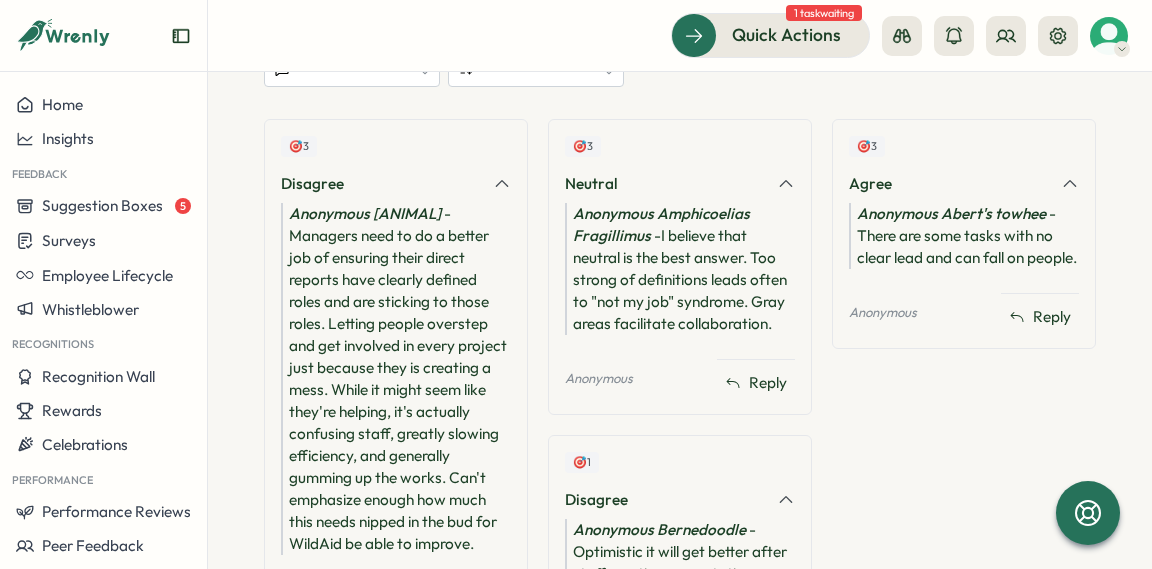 scroll, scrollTop: 989, scrollLeft: 0, axis: vertical 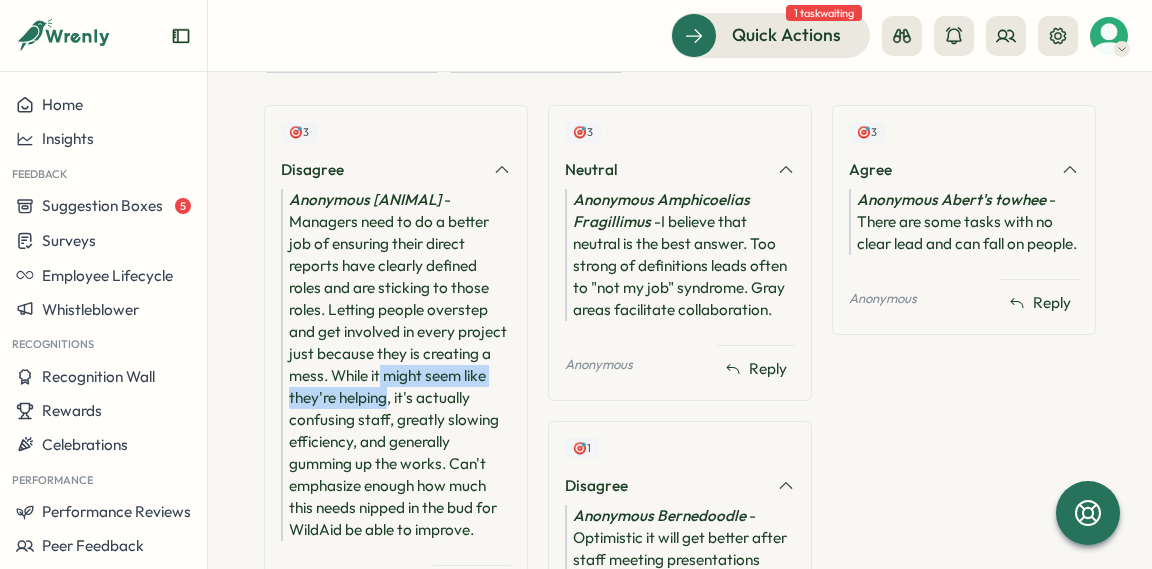 drag, startPoint x: 451, startPoint y: 369, endPoint x: 453, endPoint y: 388, distance: 19.104973 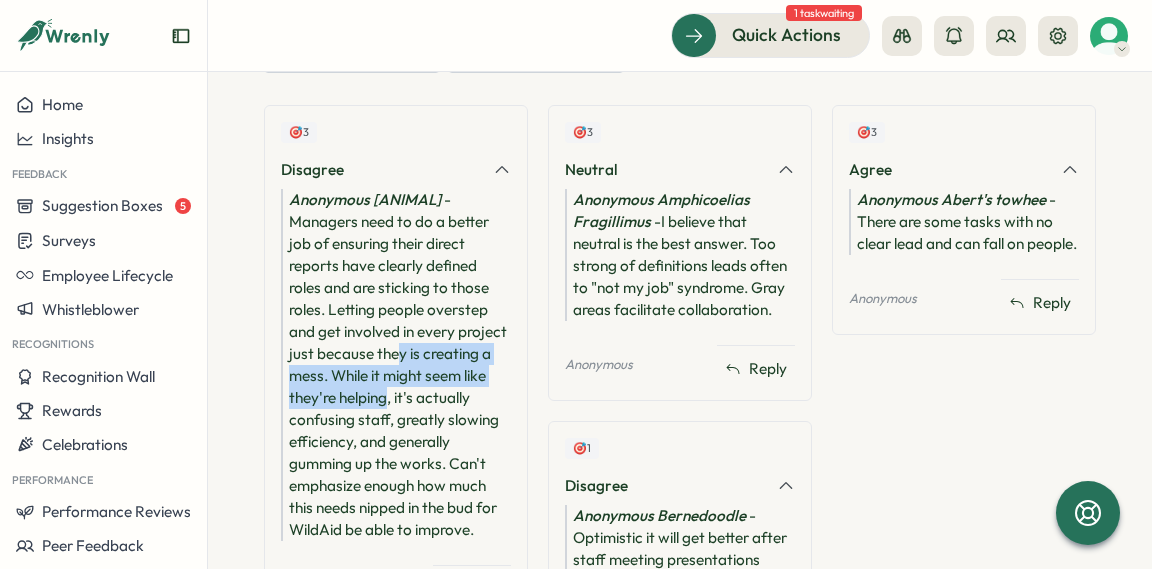 drag, startPoint x: 448, startPoint y: 342, endPoint x: 456, endPoint y: 398, distance: 56.568542 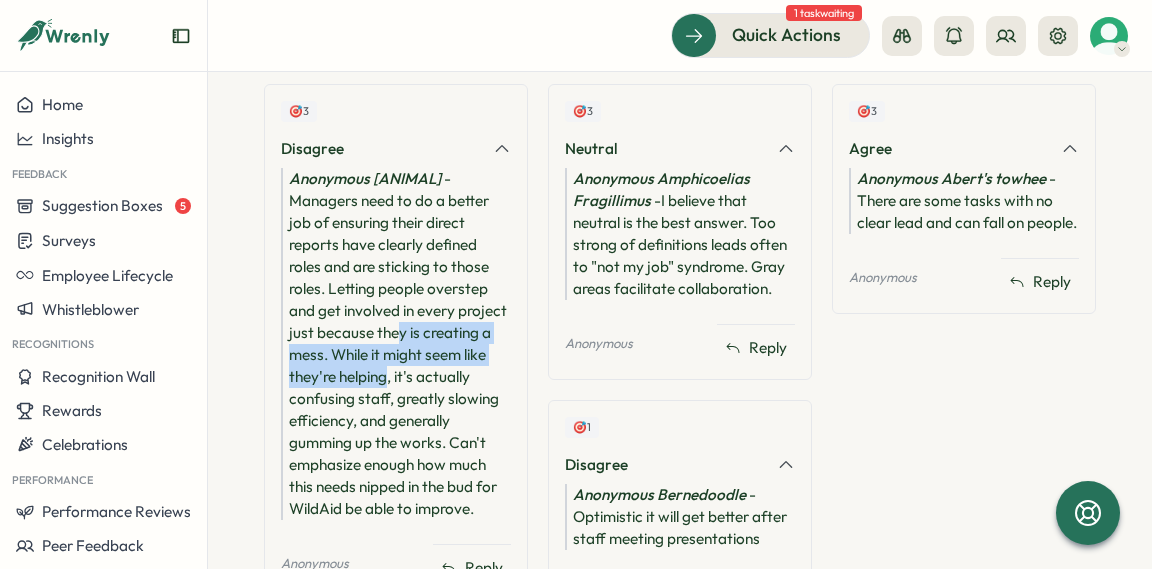 scroll, scrollTop: 1013, scrollLeft: 0, axis: vertical 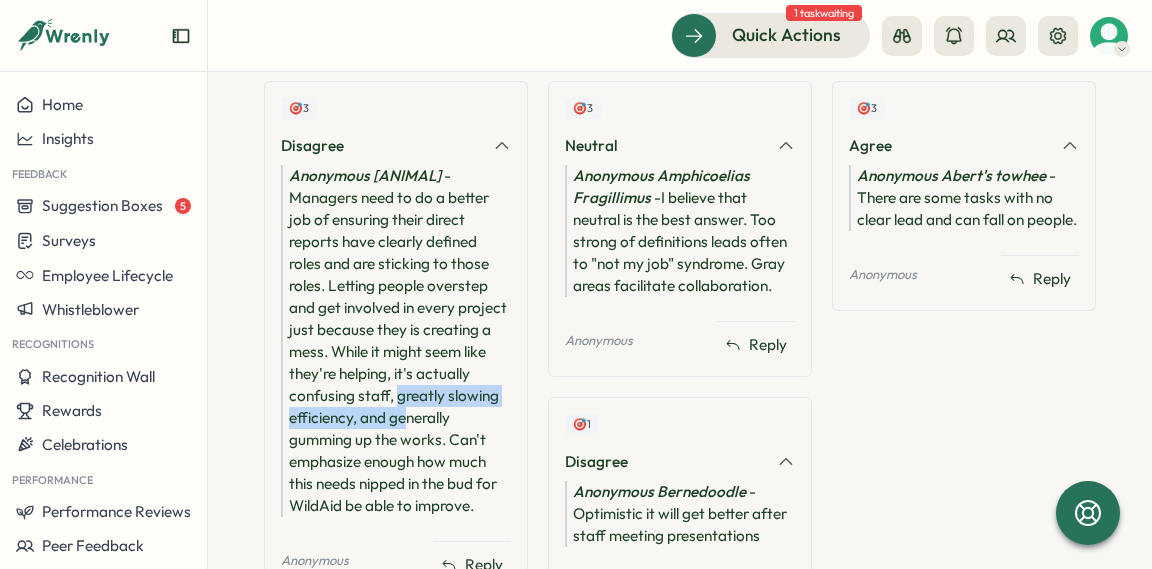 drag, startPoint x: 456, startPoint y: 398, endPoint x: 459, endPoint y: 420, distance: 22.203604 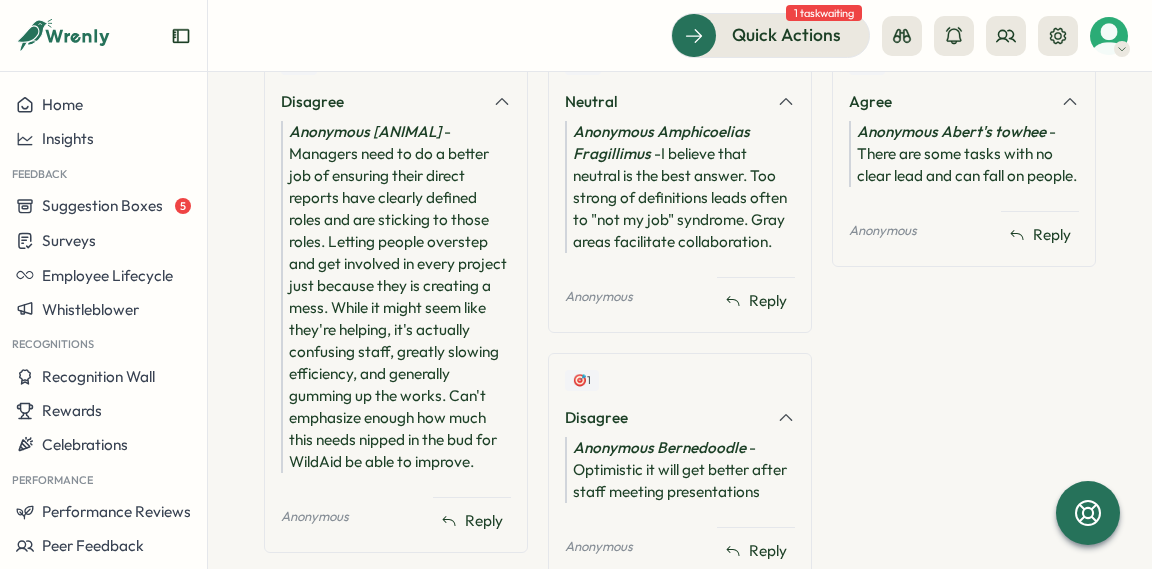 scroll, scrollTop: 1065, scrollLeft: 0, axis: vertical 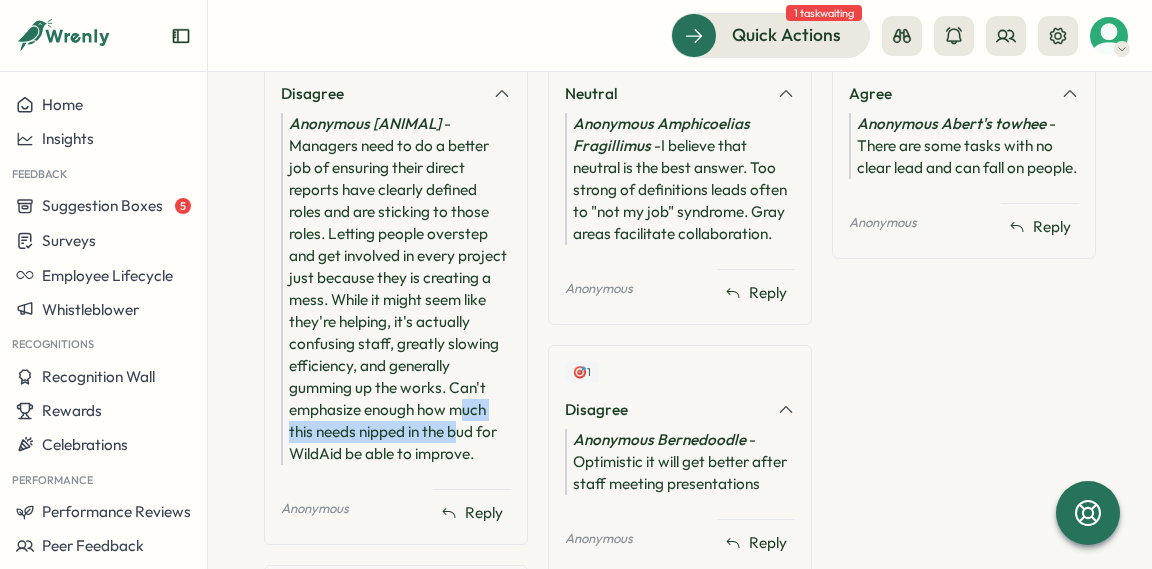 drag, startPoint x: 457, startPoint y: 415, endPoint x: 457, endPoint y: 435, distance: 20 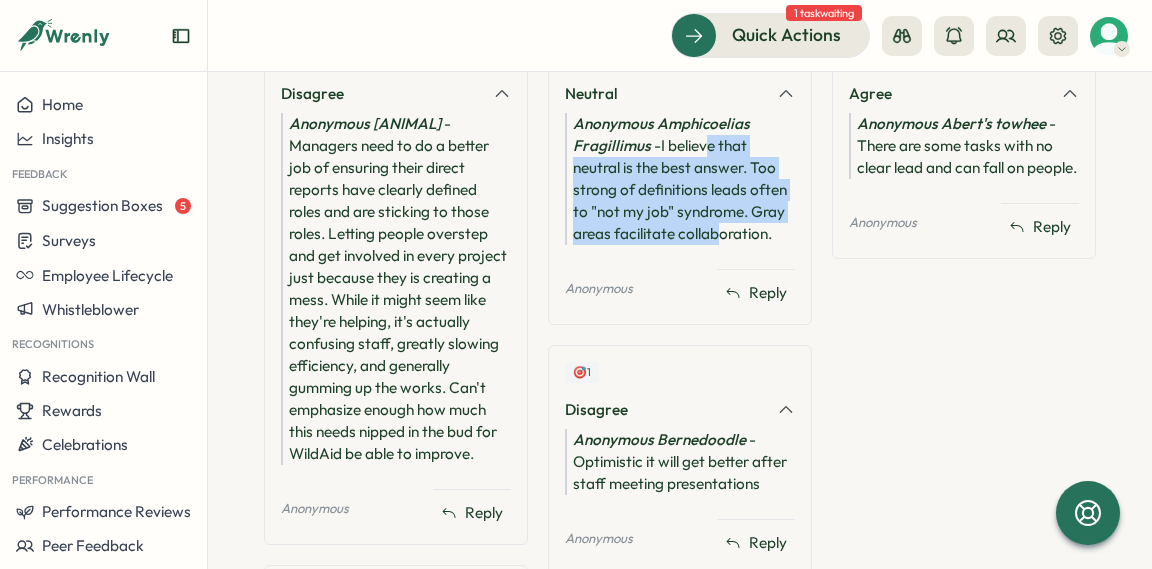 drag, startPoint x: 707, startPoint y: 138, endPoint x: 713, endPoint y: 223, distance: 85.2115 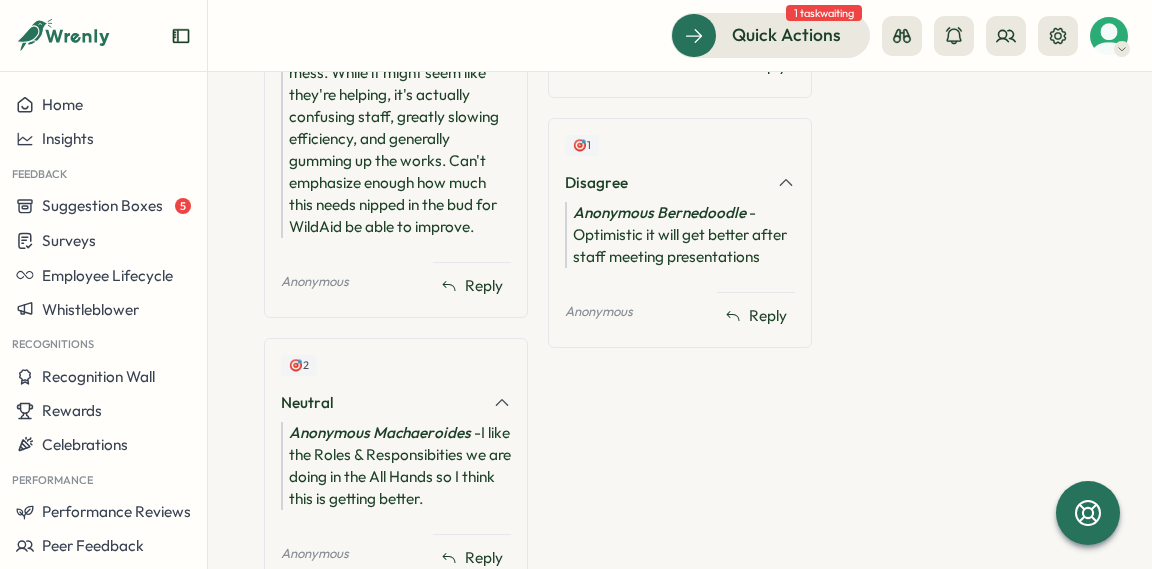 scroll, scrollTop: 1378, scrollLeft: 0, axis: vertical 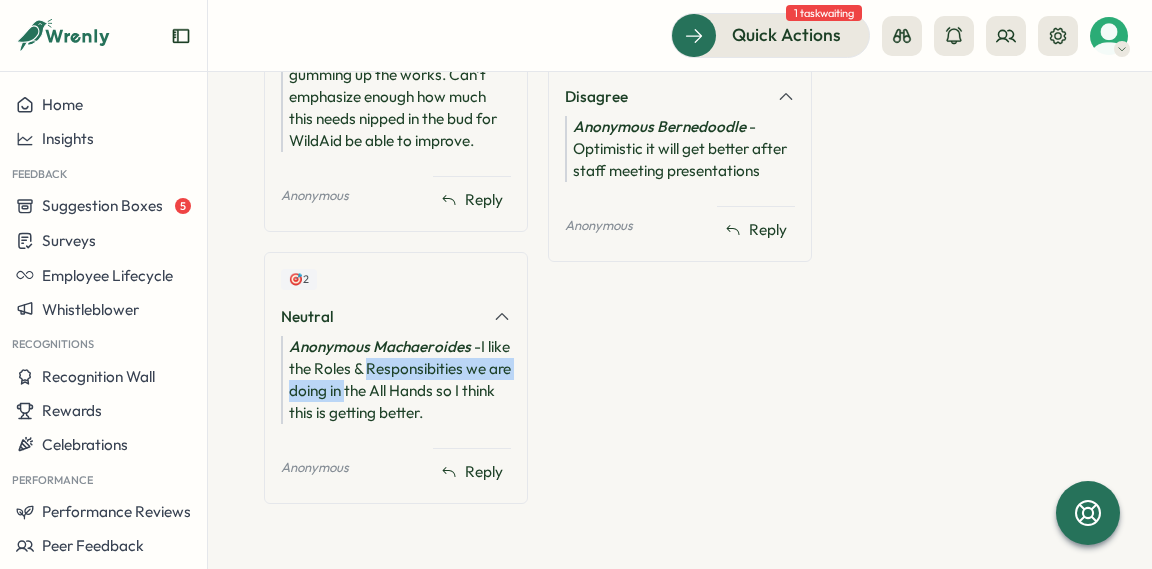 drag, startPoint x: 392, startPoint y: 361, endPoint x: 396, endPoint y: 393, distance: 32.24903 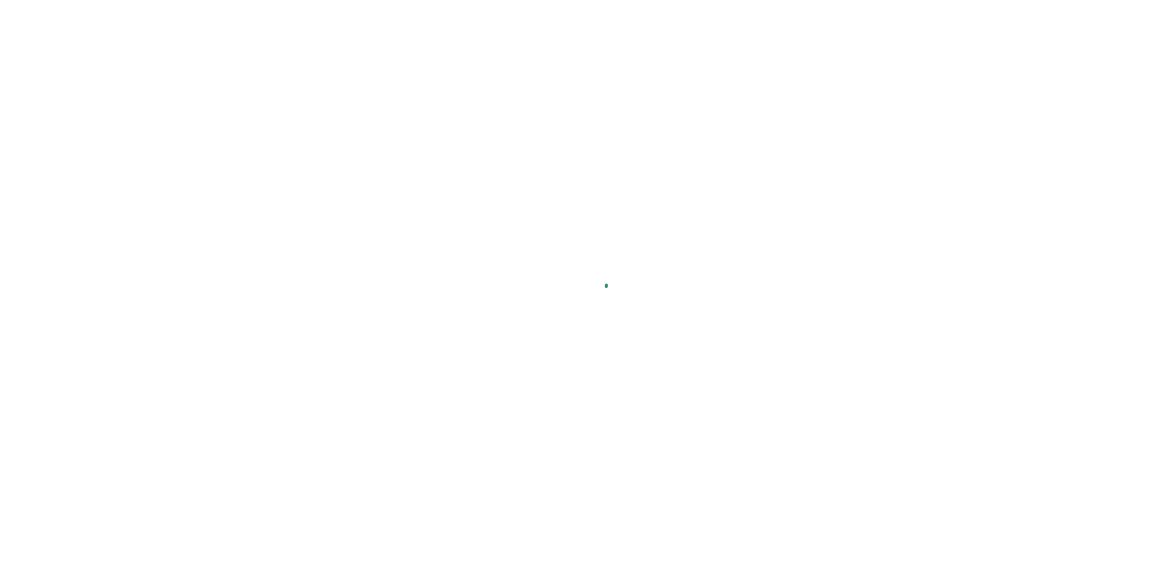scroll, scrollTop: 0, scrollLeft: 0, axis: both 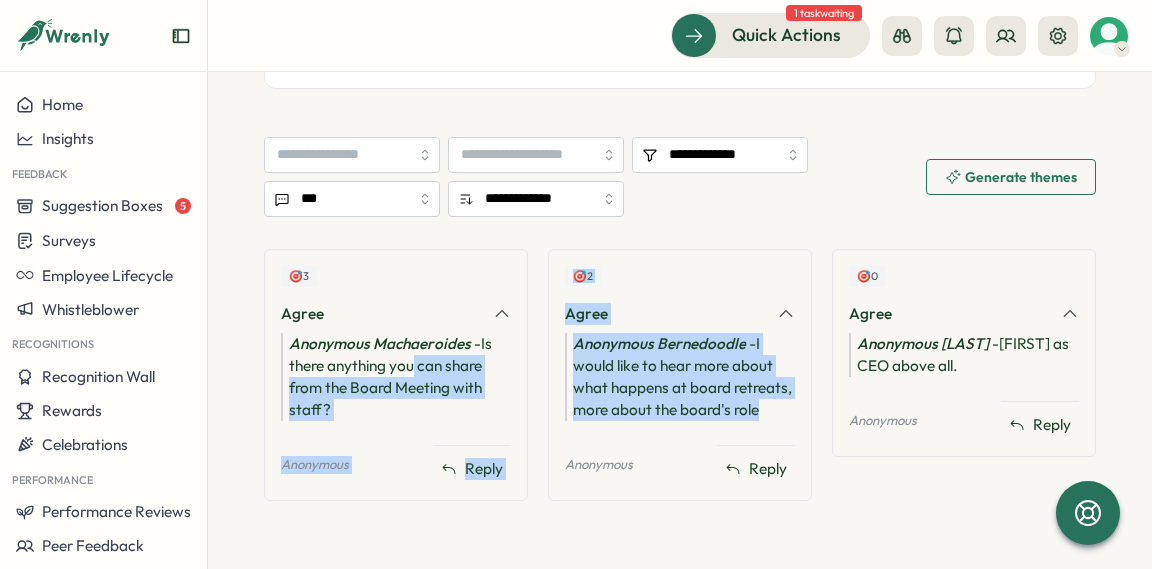 drag, startPoint x: 414, startPoint y: 348, endPoint x: 656, endPoint y: 407, distance: 249.08833 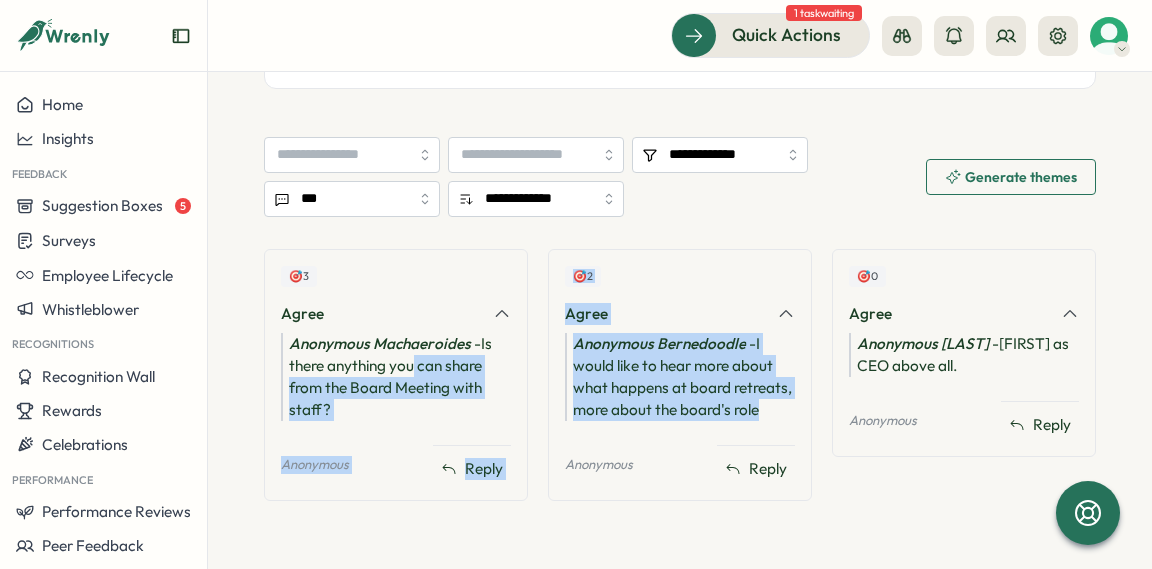 click on "🎯  3 Agree Anonymous Machaeroides   -  Is there anything you can share from the Board Meeting with staff? Anonymous Reply 🎯  2 Agree Anonymous Bernedoodle   -  I would like to hear more about what happens at board retreats, more about the board's role Anonymous Reply 🎯  0 Agree Anonymous Cinnamon teal   -  Meaghan as CEO above all.  Anonymous Reply" at bounding box center [680, 385] 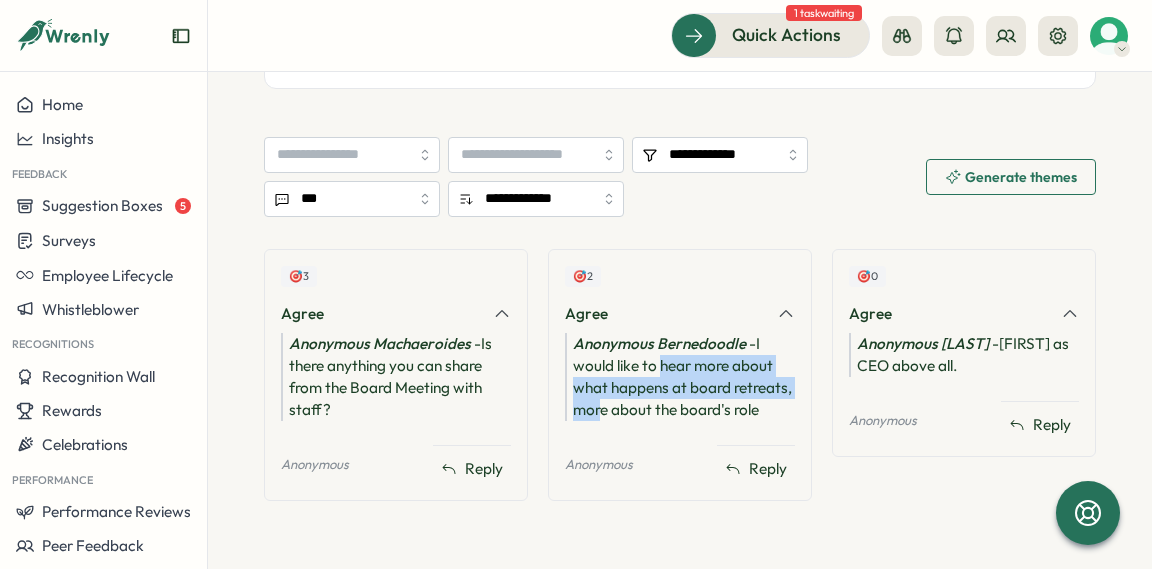 drag, startPoint x: 658, startPoint y: 342, endPoint x: 659, endPoint y: 386, distance: 44.011364 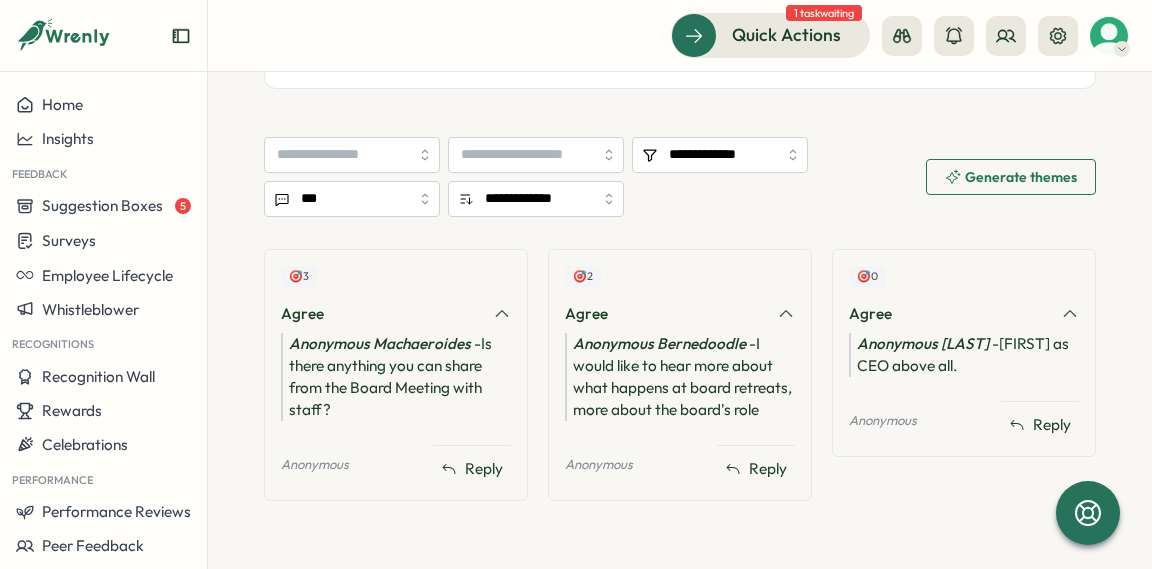 click on "Anonymous Bernedoodle   -  I would like to hear more about what happens at board retreats, more about the board's role" at bounding box center (680, 377) 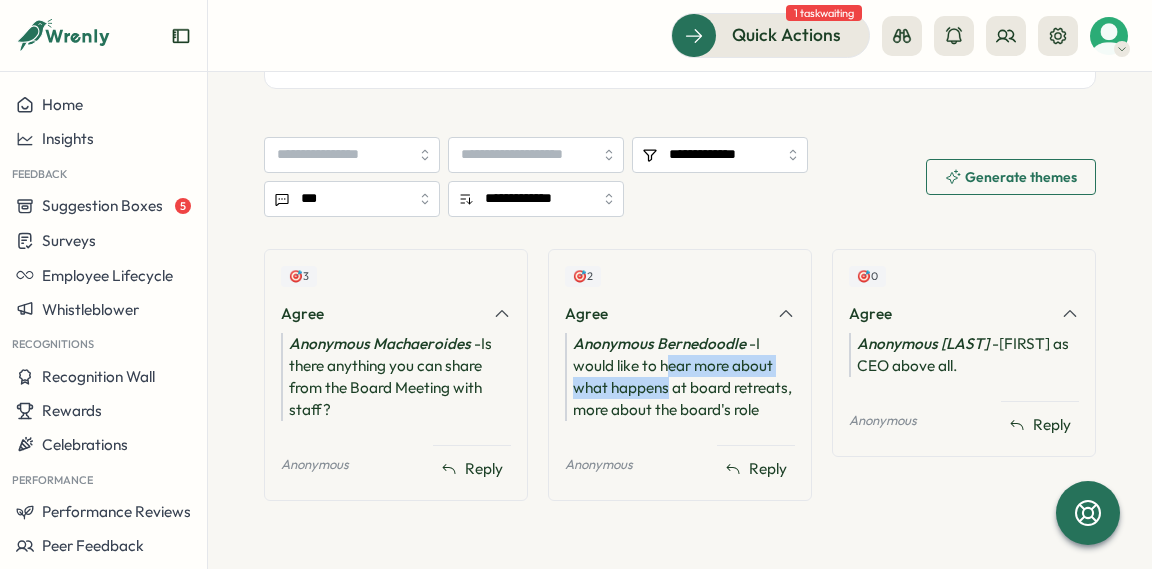 drag, startPoint x: 665, startPoint y: 354, endPoint x: 663, endPoint y: 377, distance: 23.086792 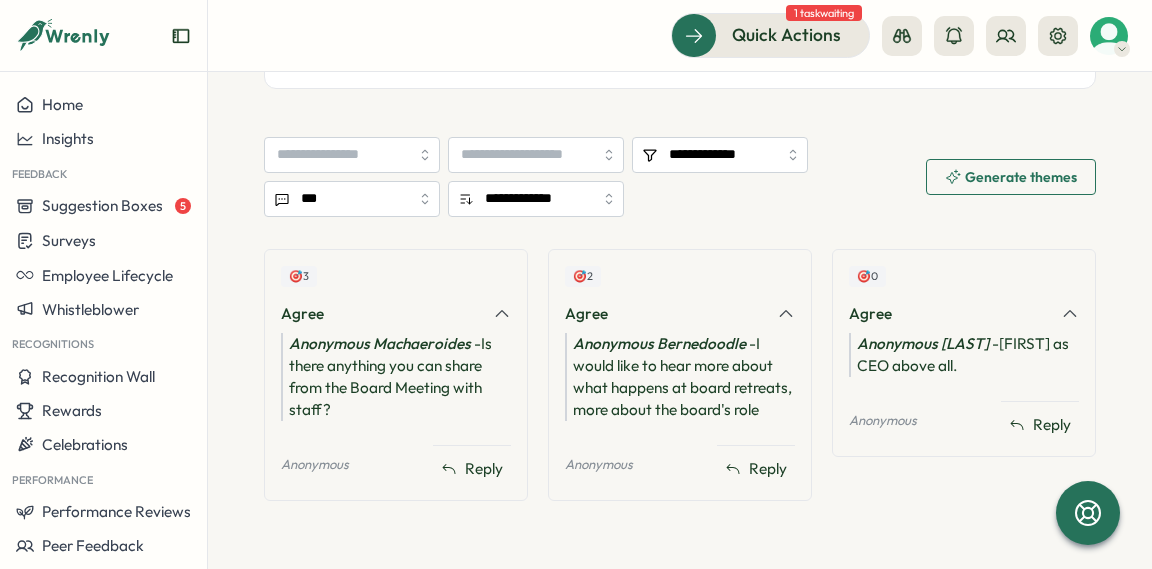 click on "Anonymous Bernedoodle   -  I would like to hear more about what happens at board retreats, more about the board's role" at bounding box center (680, 377) 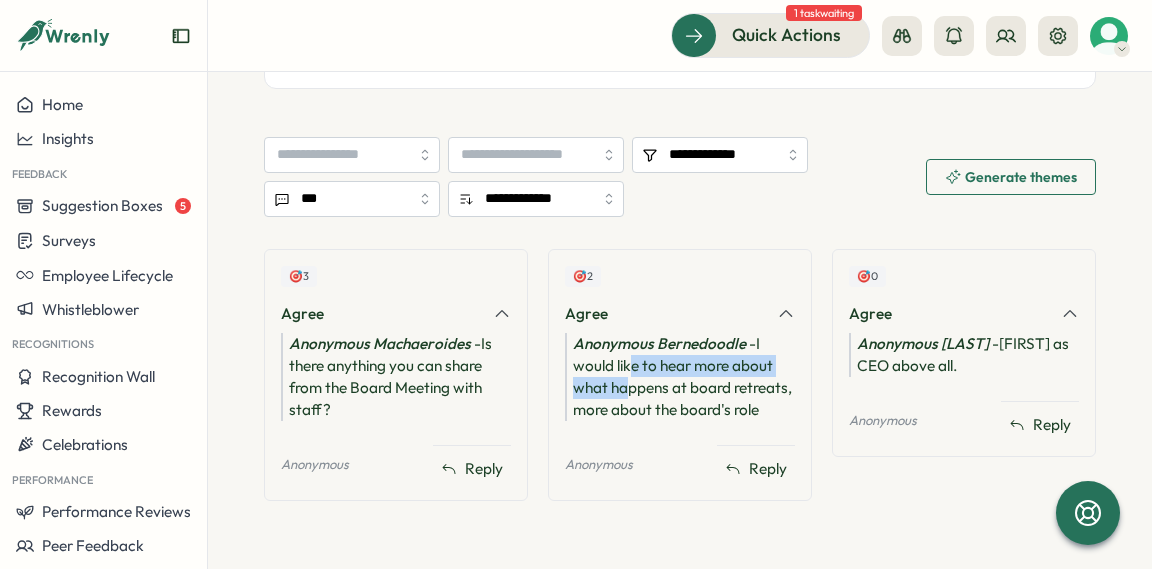 drag, startPoint x: 628, startPoint y: 342, endPoint x: 629, endPoint y: 374, distance: 32.01562 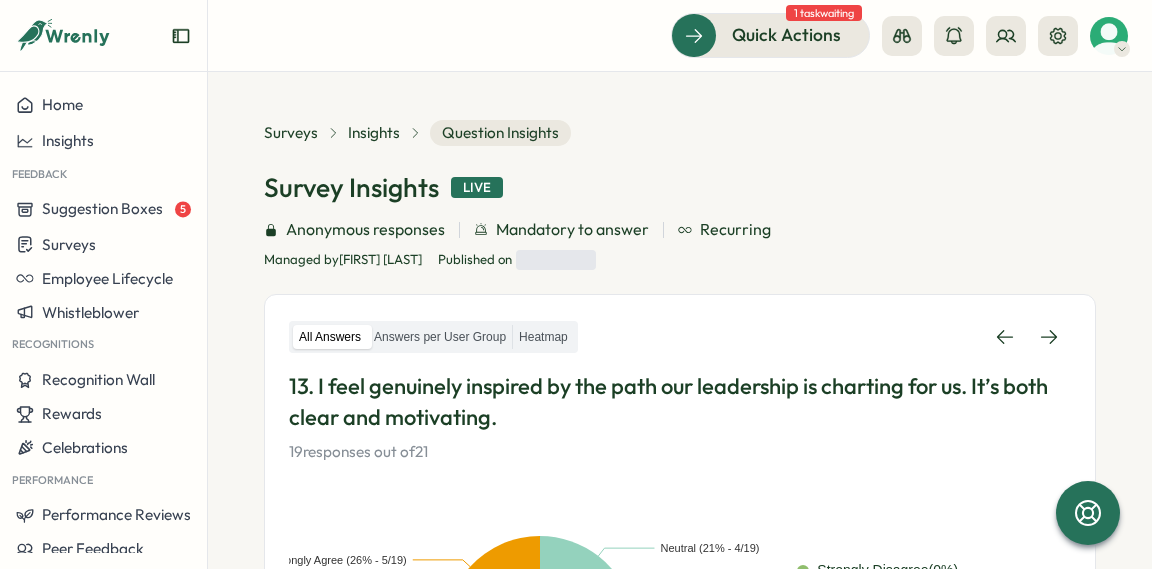 scroll, scrollTop: 0, scrollLeft: 0, axis: both 